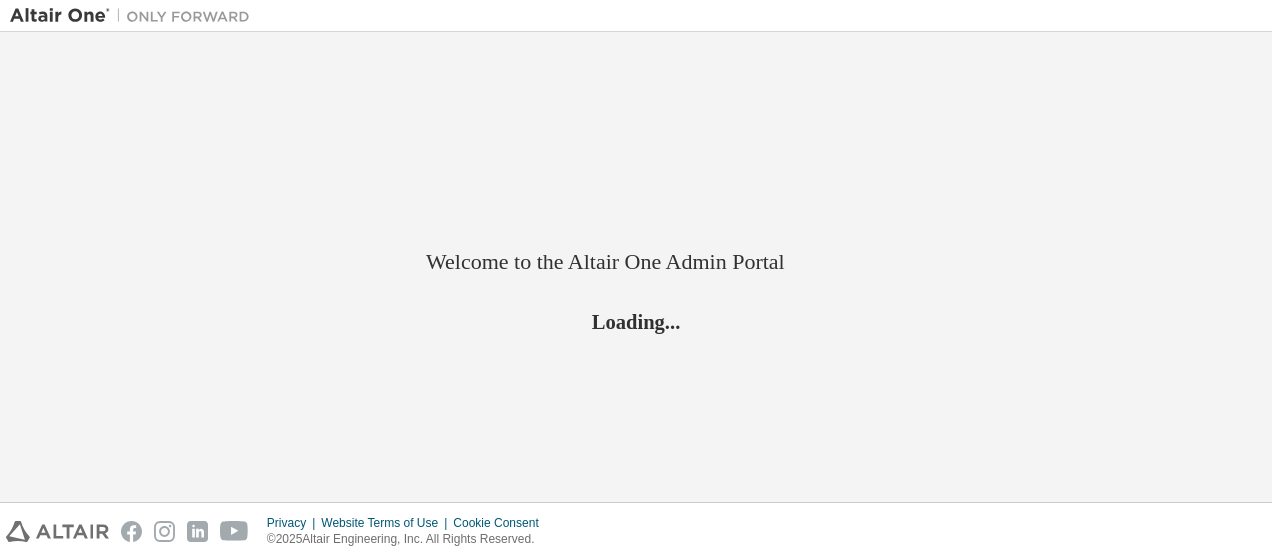 scroll, scrollTop: 0, scrollLeft: 0, axis: both 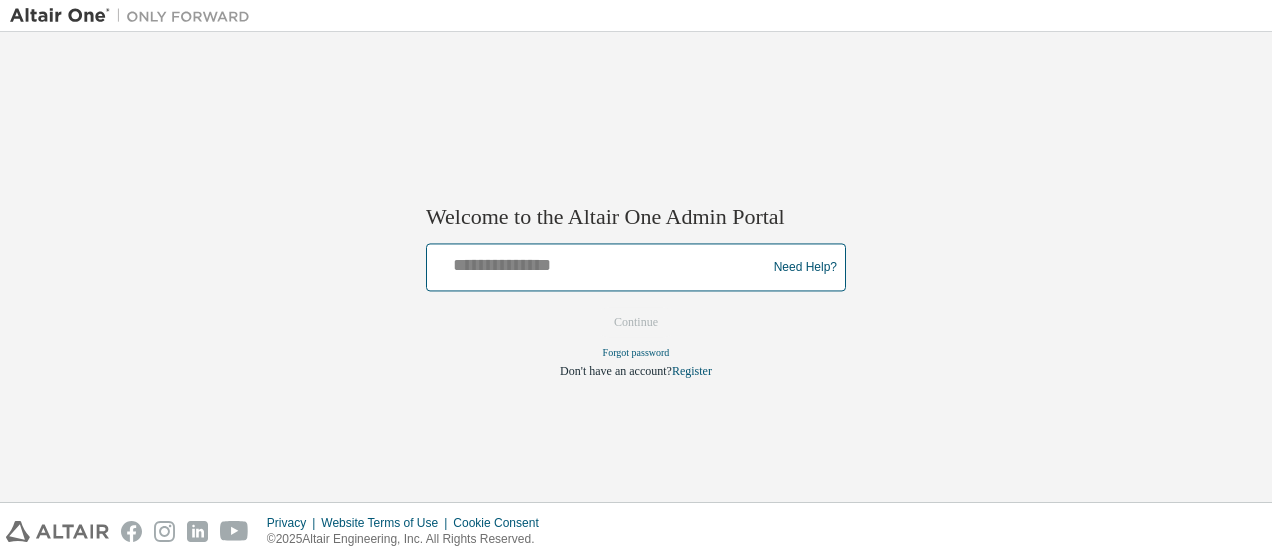click at bounding box center [599, 263] 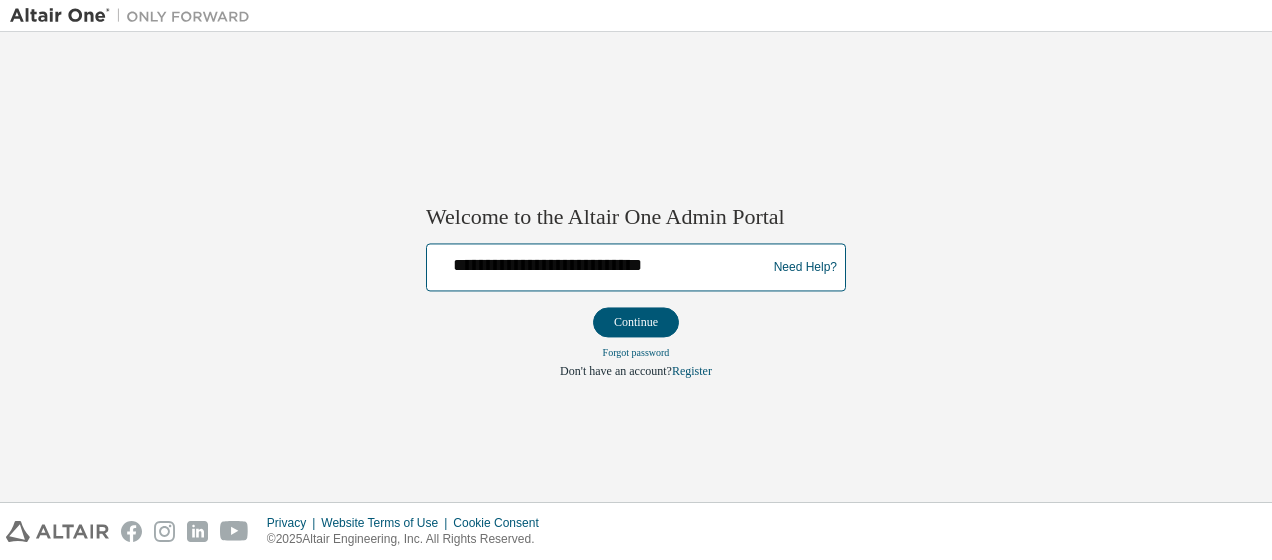 type on "**********" 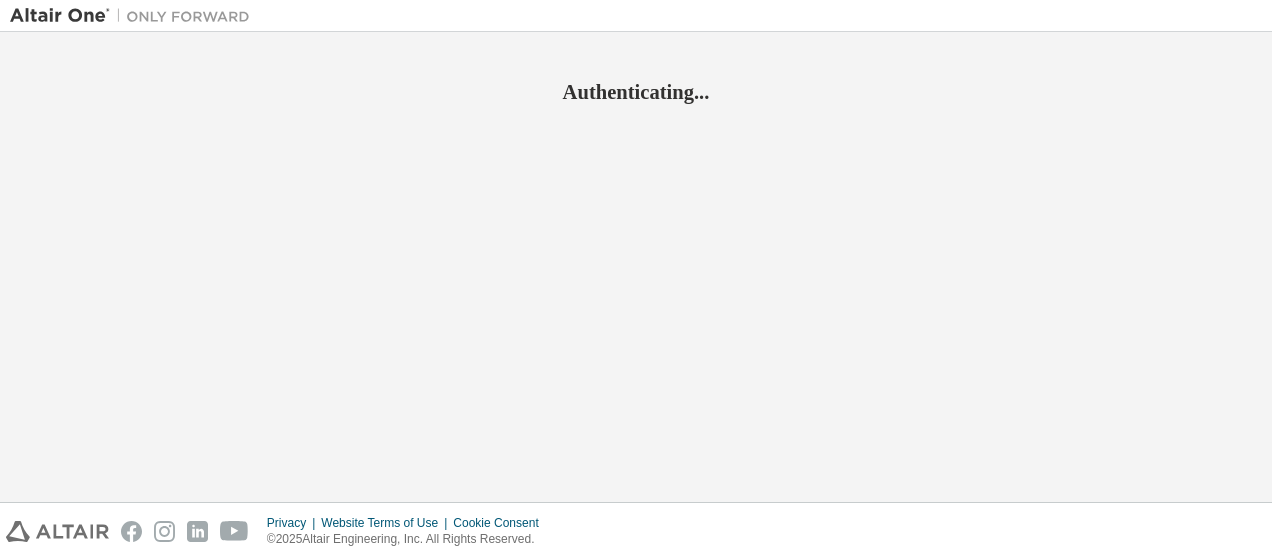 scroll, scrollTop: 0, scrollLeft: 0, axis: both 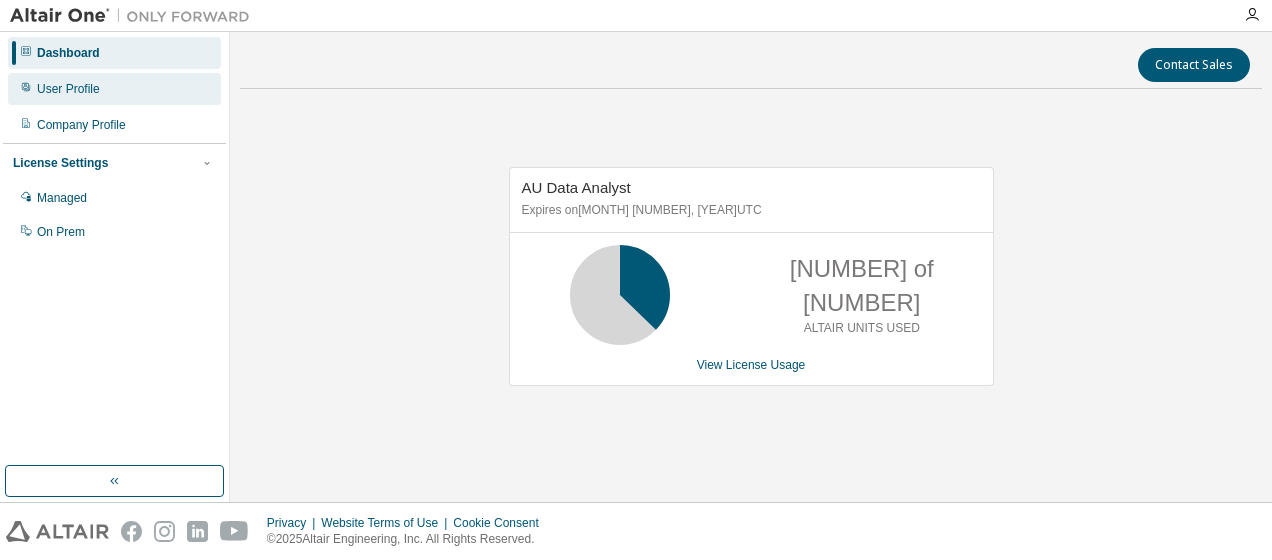 click on "User Profile" at bounding box center [68, 89] 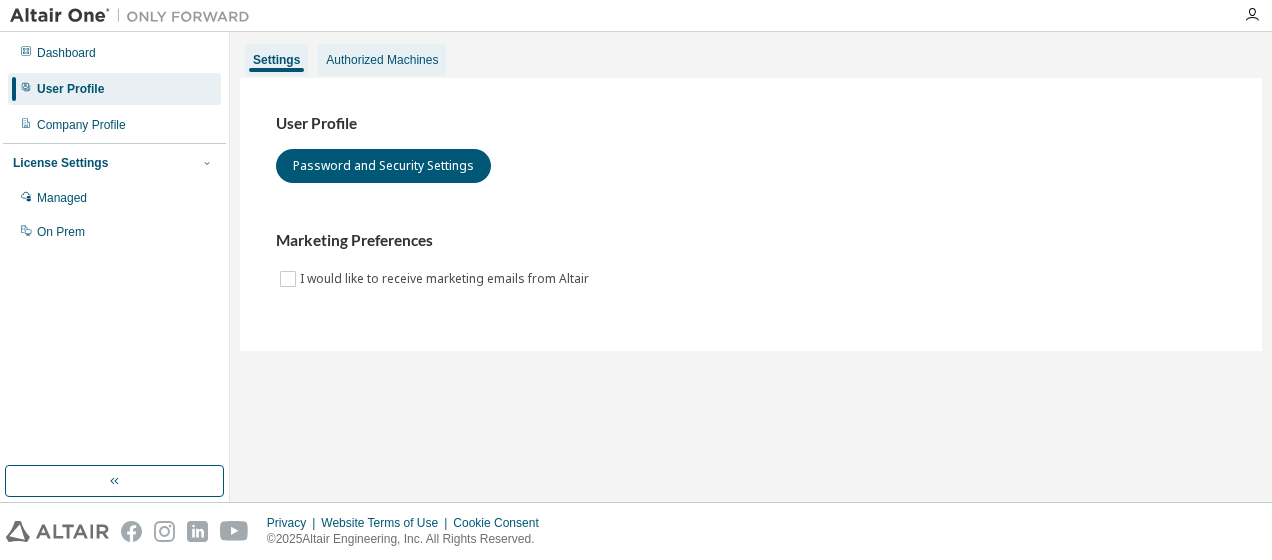 click on "Authorized Machines" at bounding box center [382, 60] 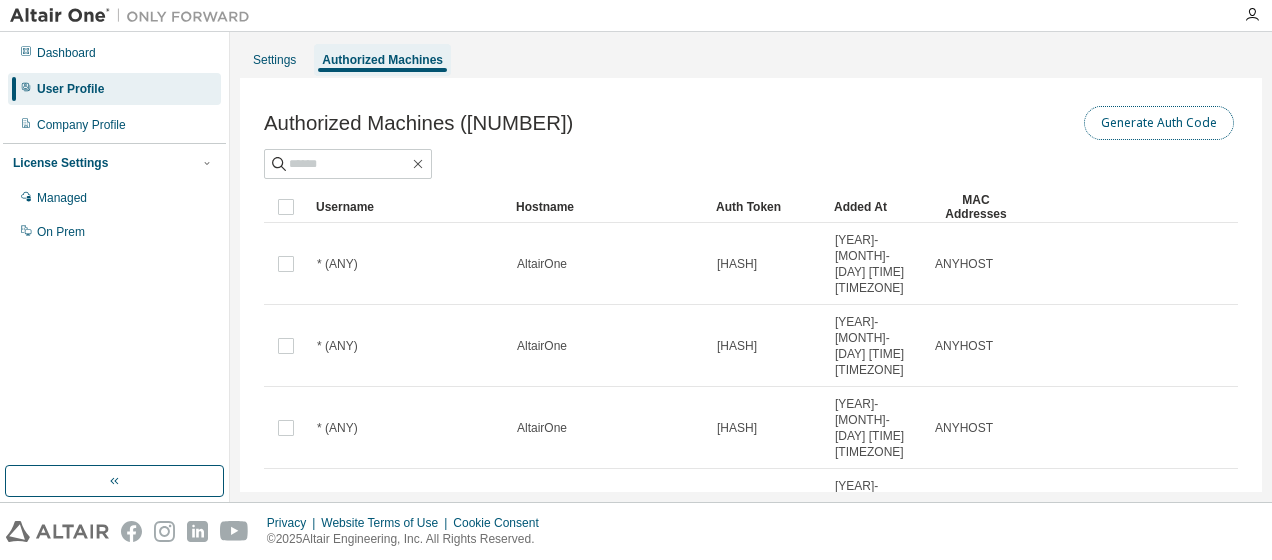 click on "Generate Auth Code" at bounding box center (1159, 123) 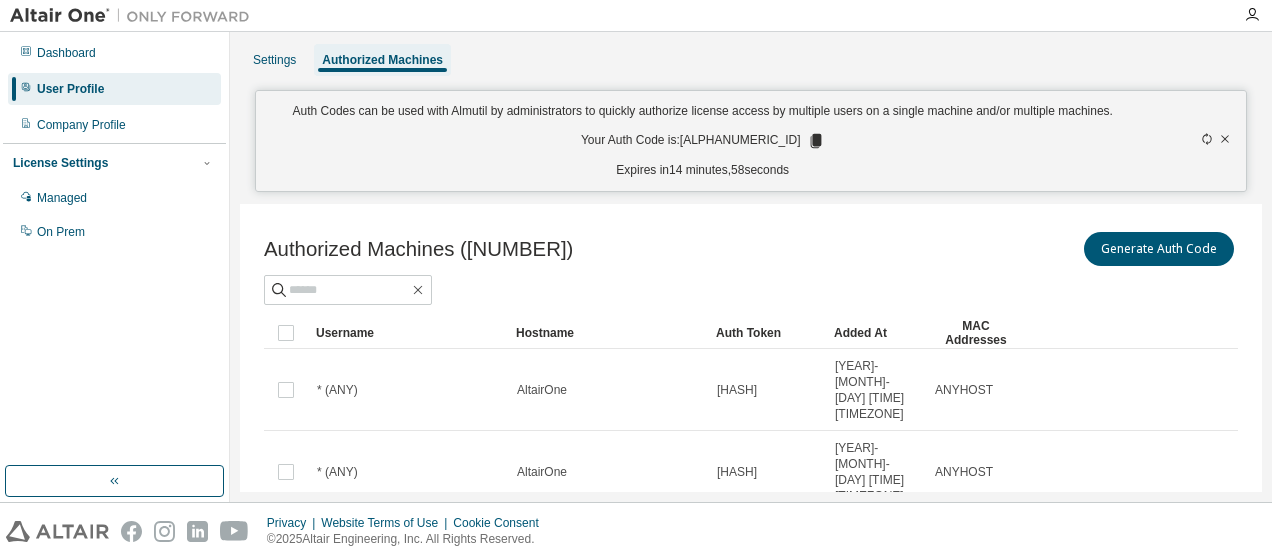 click 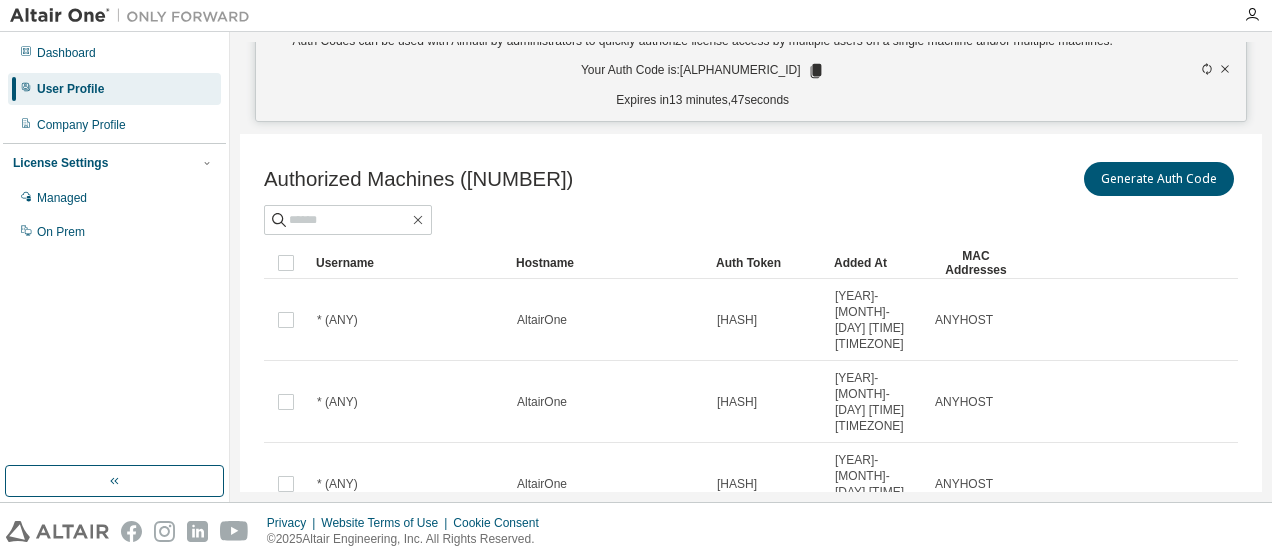 scroll, scrollTop: 0, scrollLeft: 0, axis: both 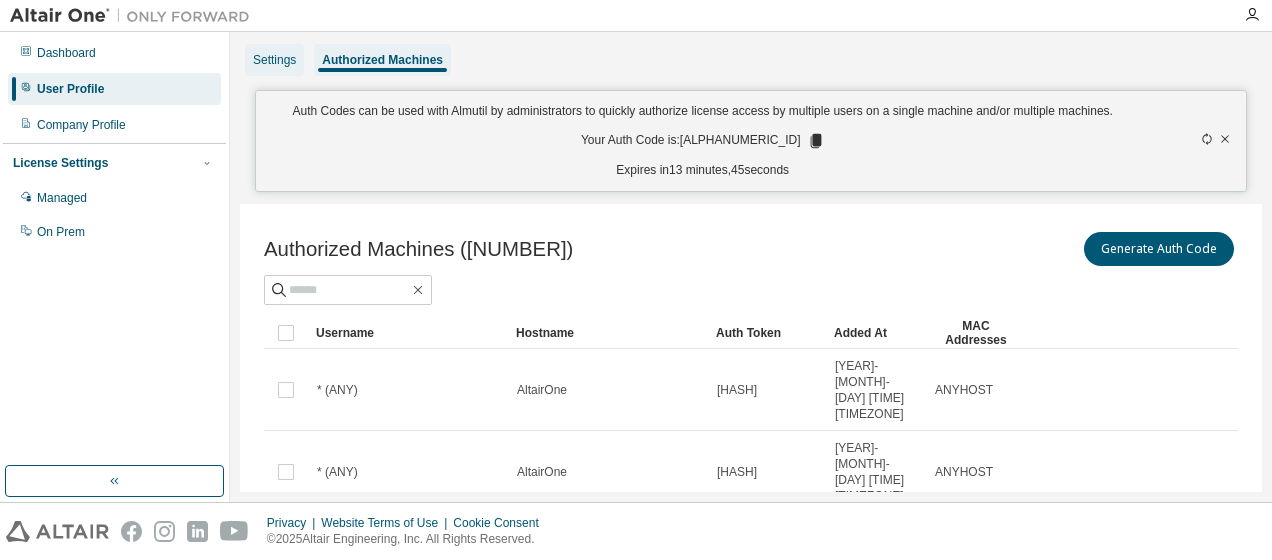 click on "Settings" at bounding box center [274, 60] 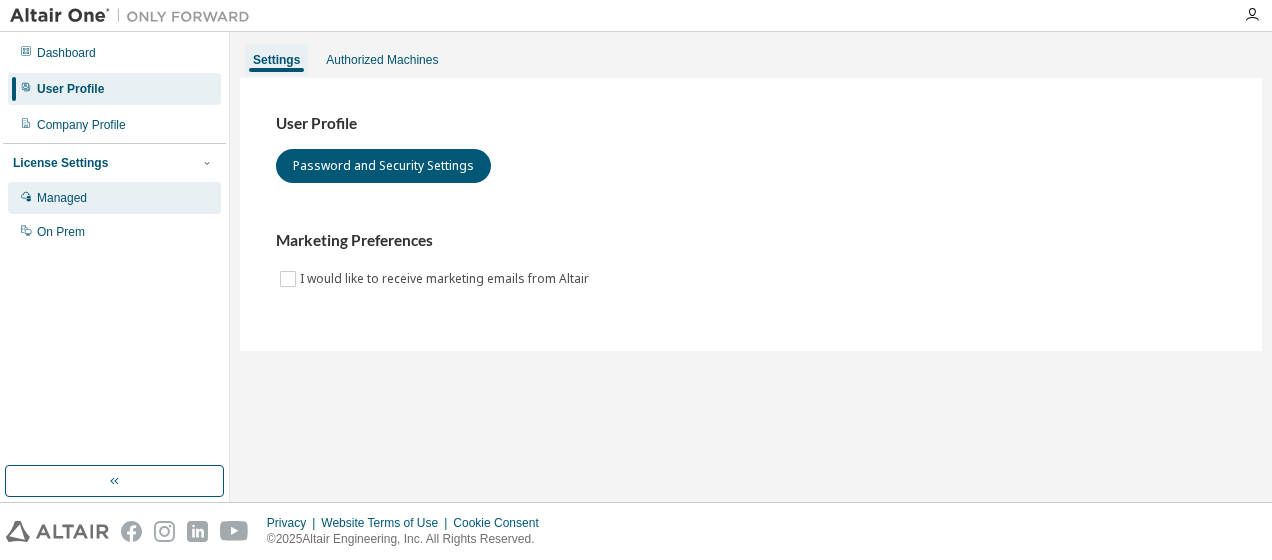 click on "Managed" at bounding box center [114, 198] 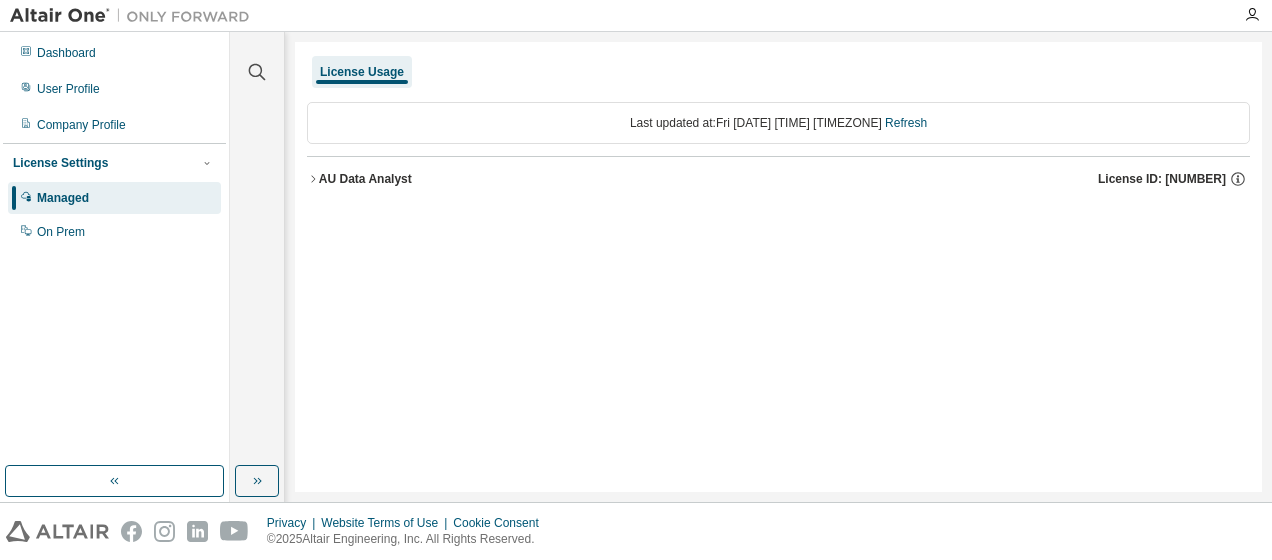click 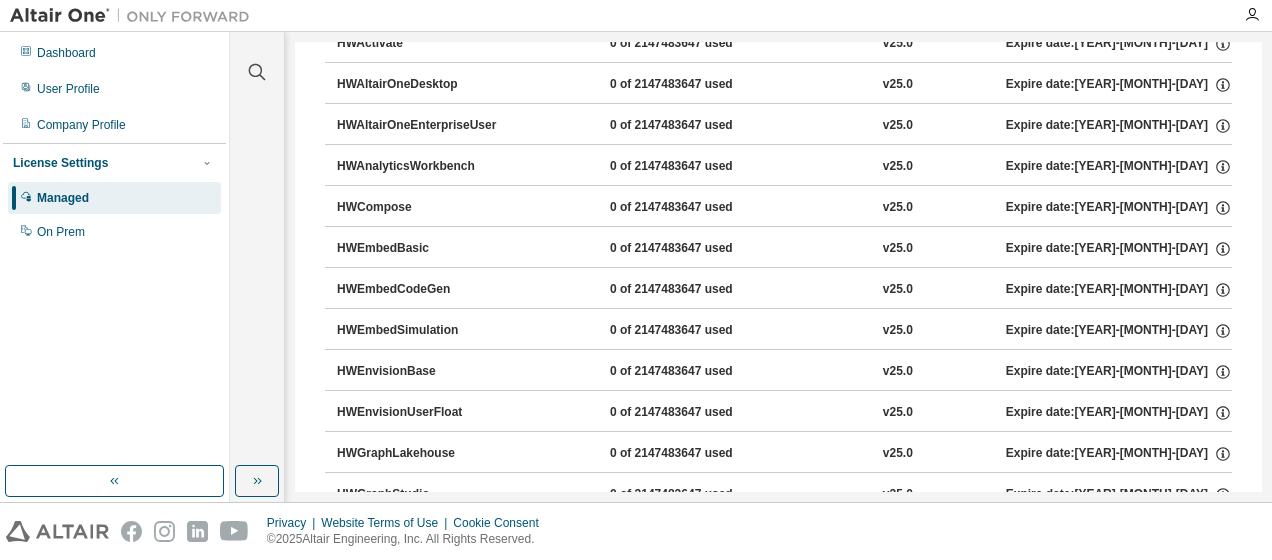 scroll, scrollTop: 0, scrollLeft: 0, axis: both 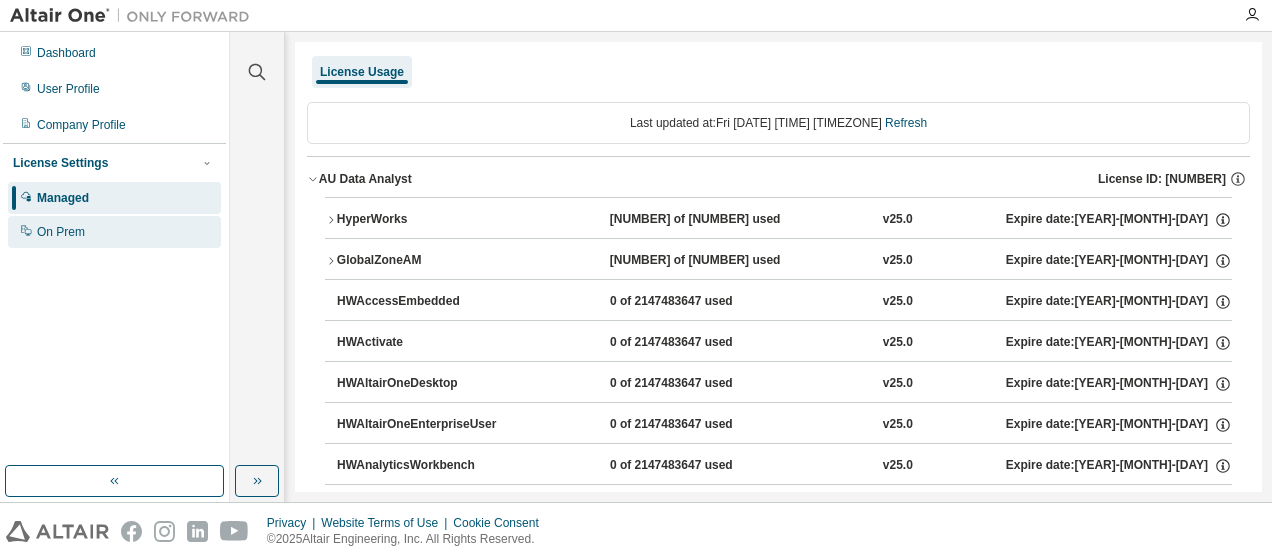 click on "On Prem" at bounding box center [61, 232] 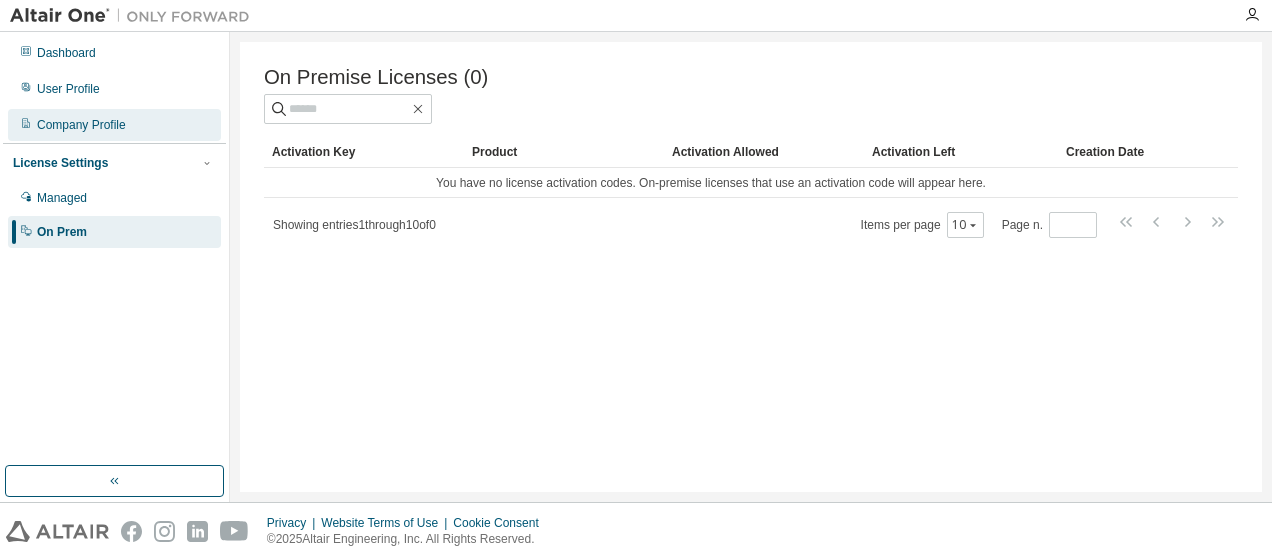 click on "Company Profile" at bounding box center (81, 125) 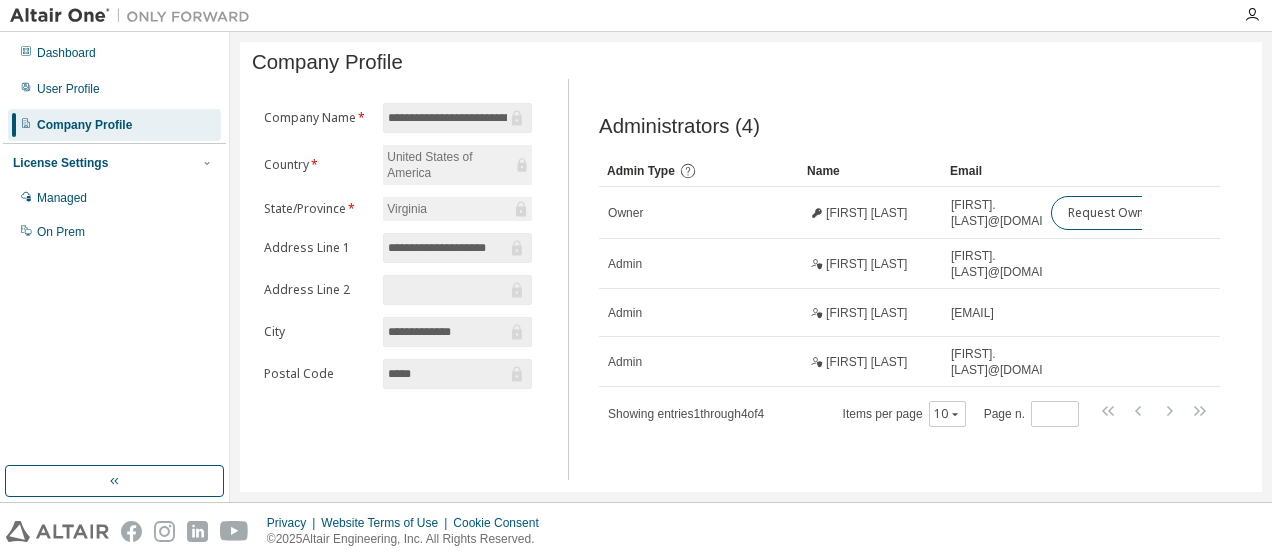 scroll, scrollTop: 0, scrollLeft: 0, axis: both 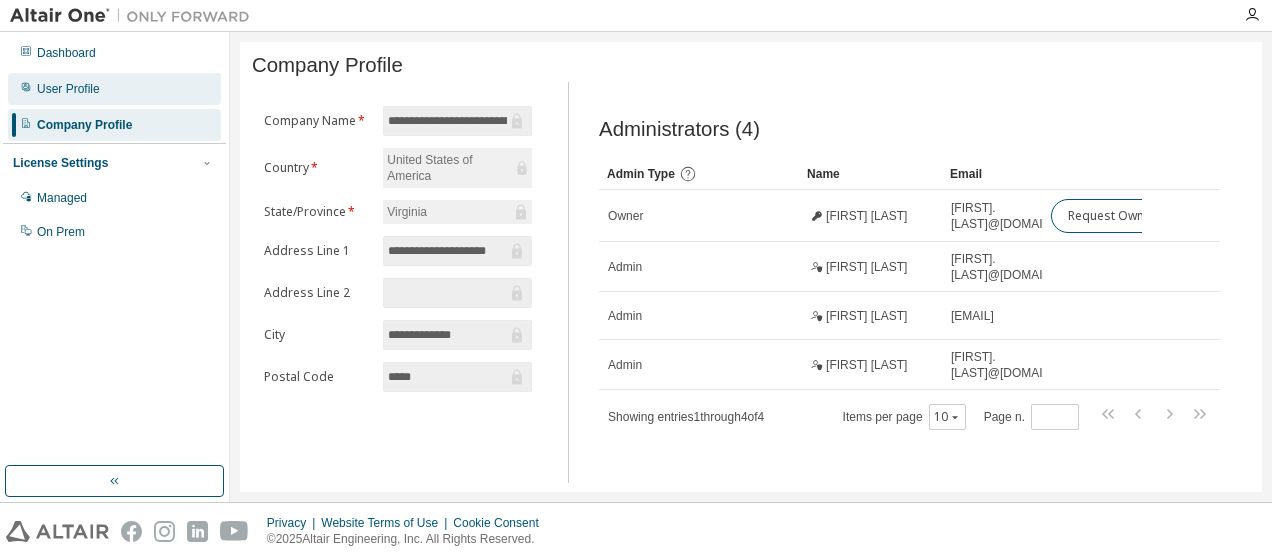 click on "User Profile" at bounding box center [68, 89] 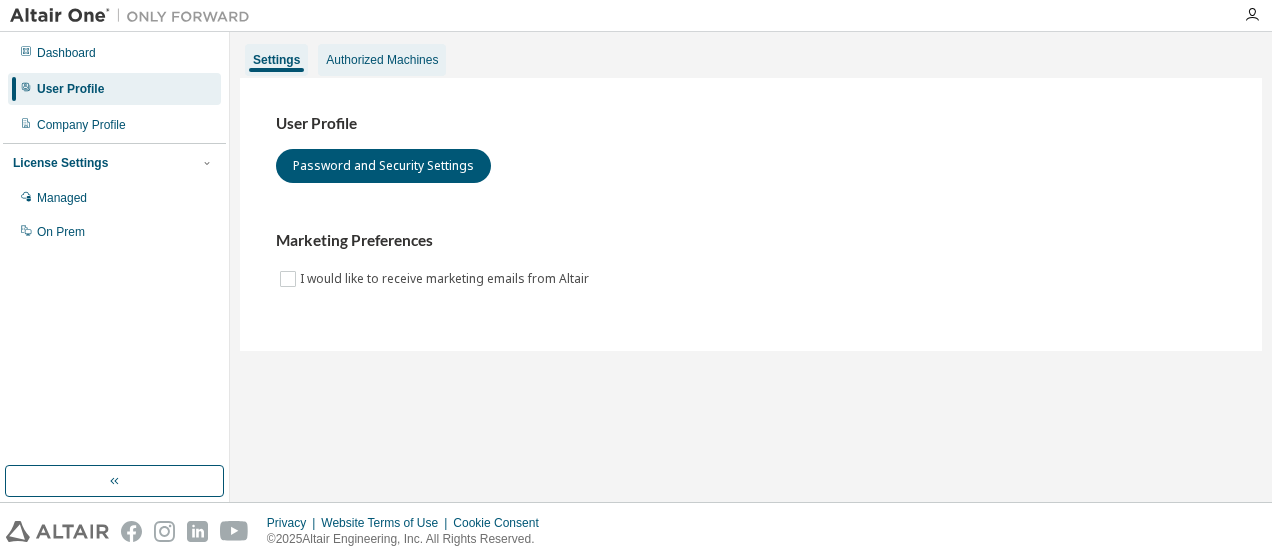 click on "Authorized Machines" at bounding box center [382, 60] 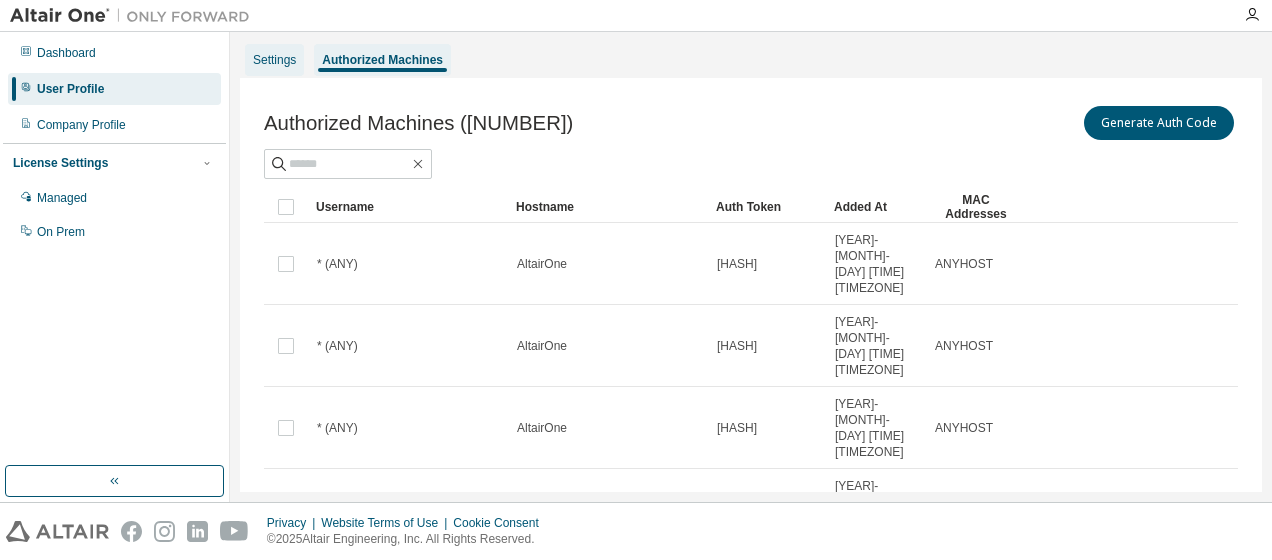 click on "Settings" at bounding box center [274, 60] 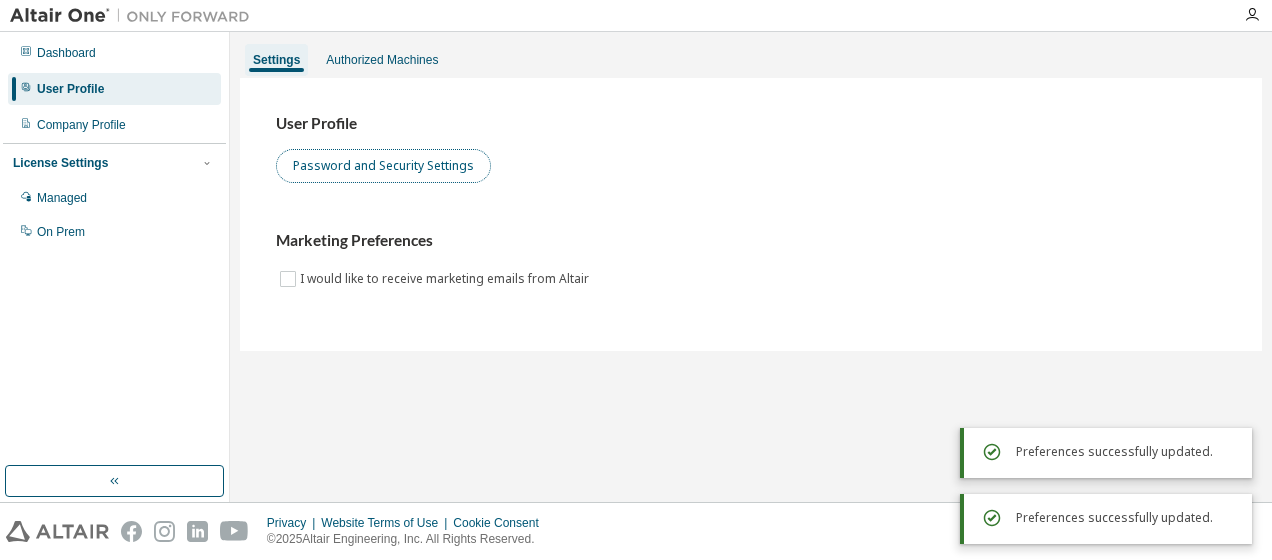 click on "Password and Security Settings" at bounding box center [383, 166] 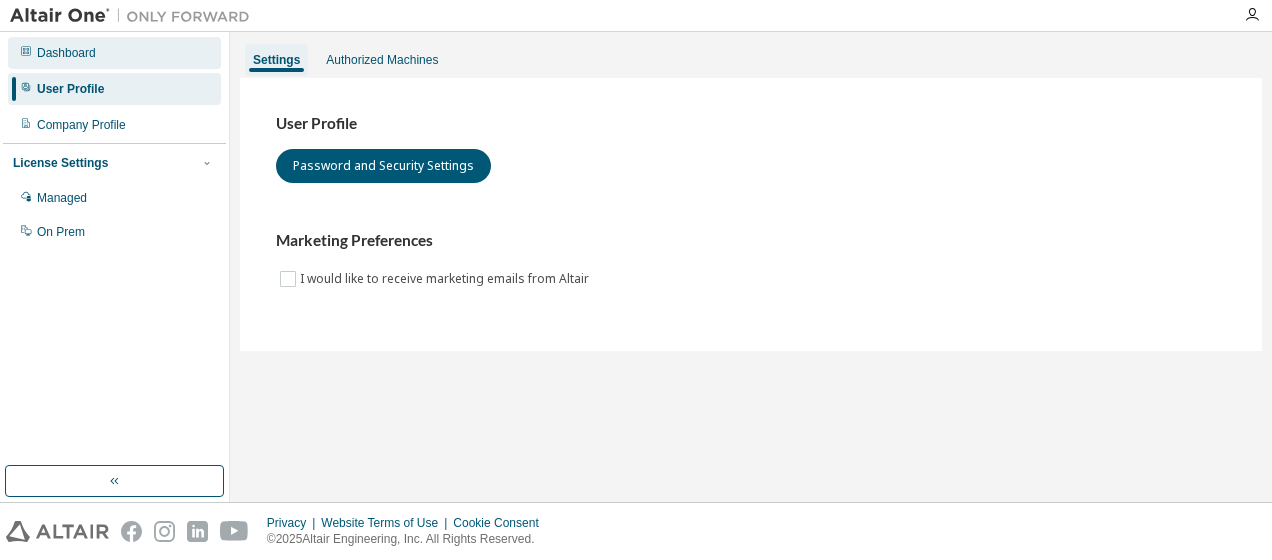 click on "Dashboard" at bounding box center (66, 53) 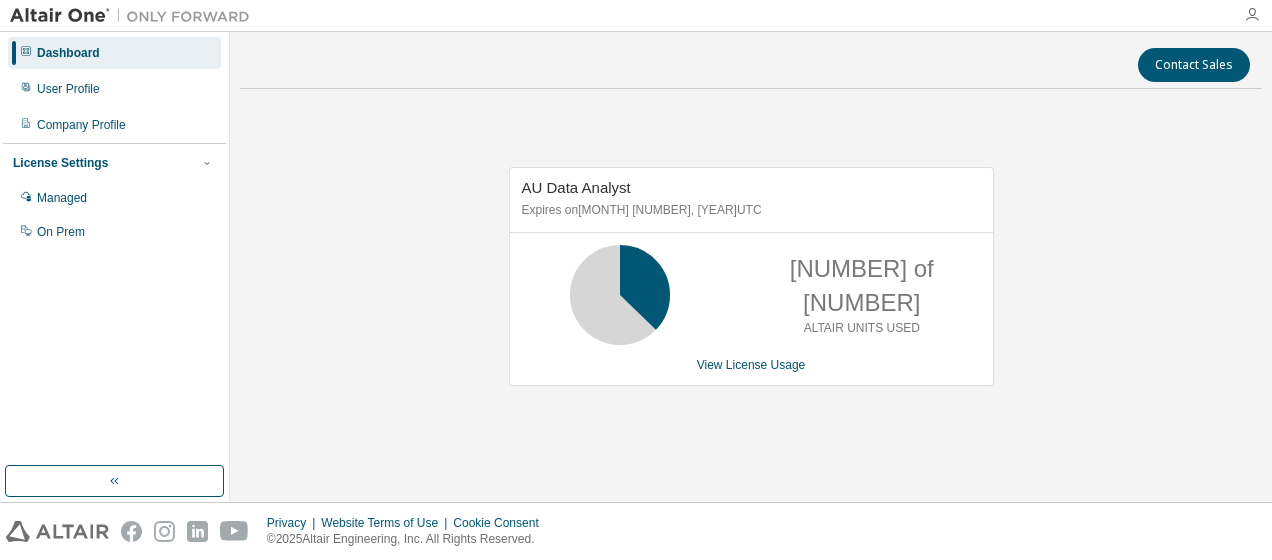 click at bounding box center [1252, 15] 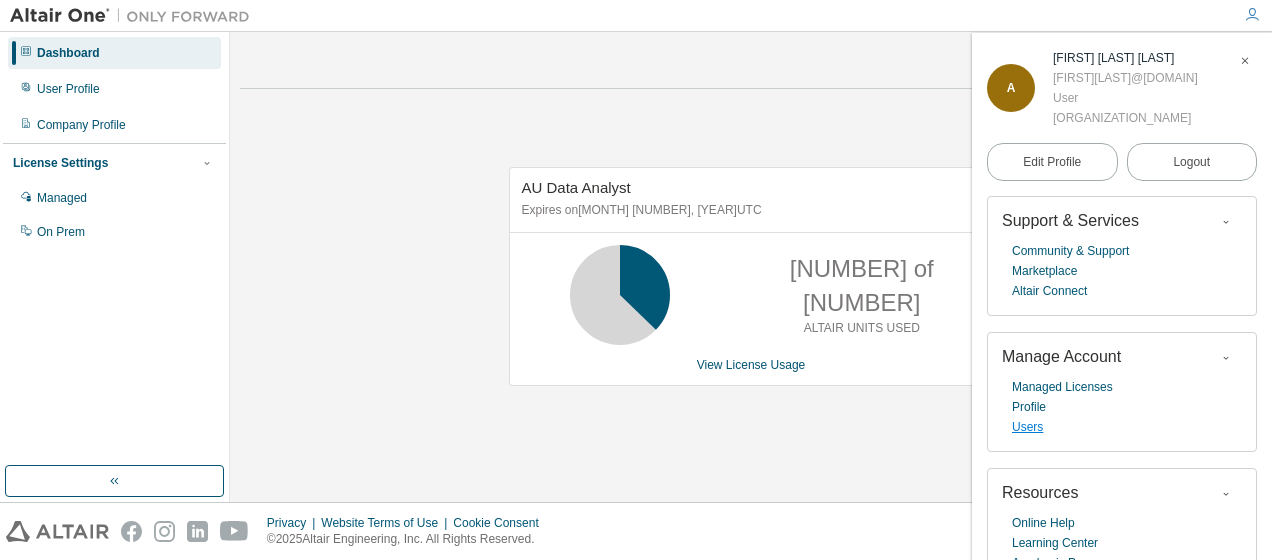 click on "Users" at bounding box center [1027, 427] 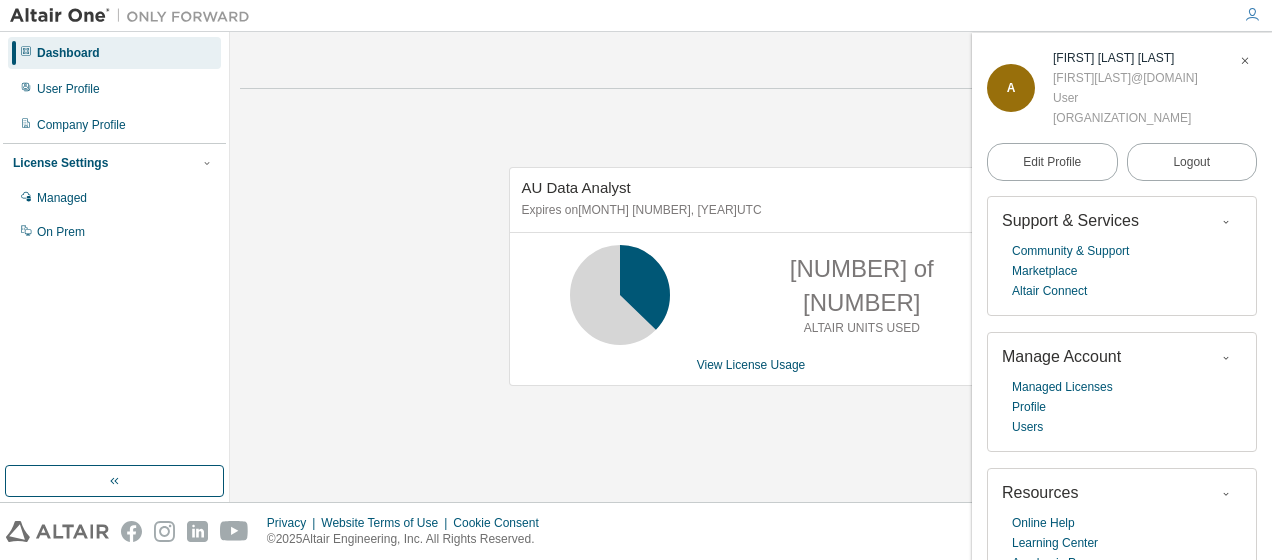 click on "AU Data Analyst Expires on  December 9, 2026  UTC  375 of 1000 ALTAIR UNITS USED View License Usage" at bounding box center (751, 287) 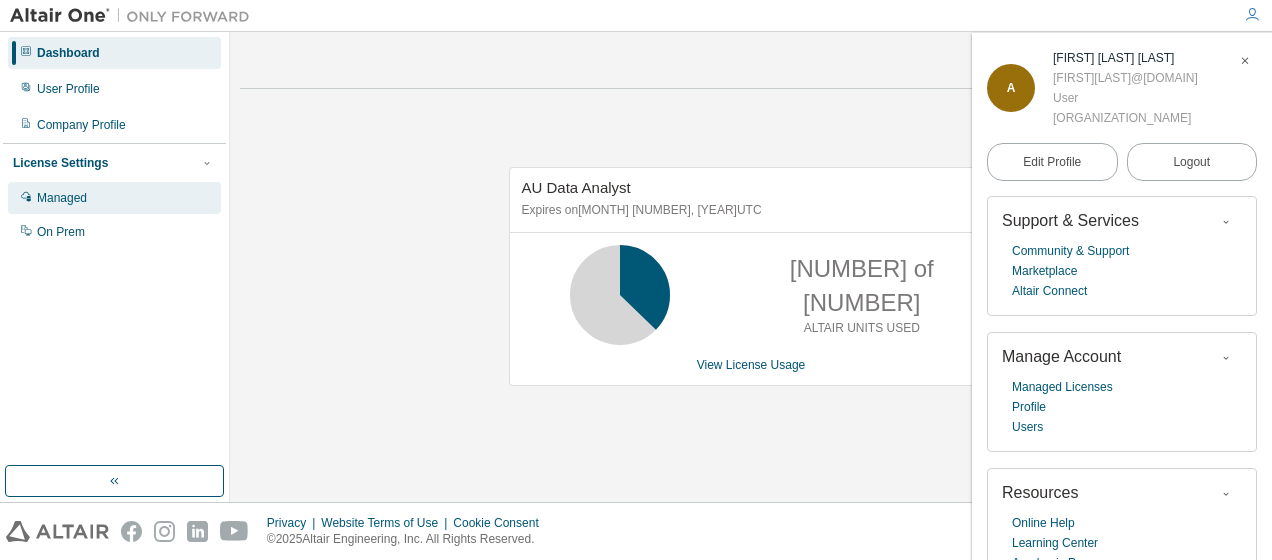 click on "Managed" at bounding box center [62, 198] 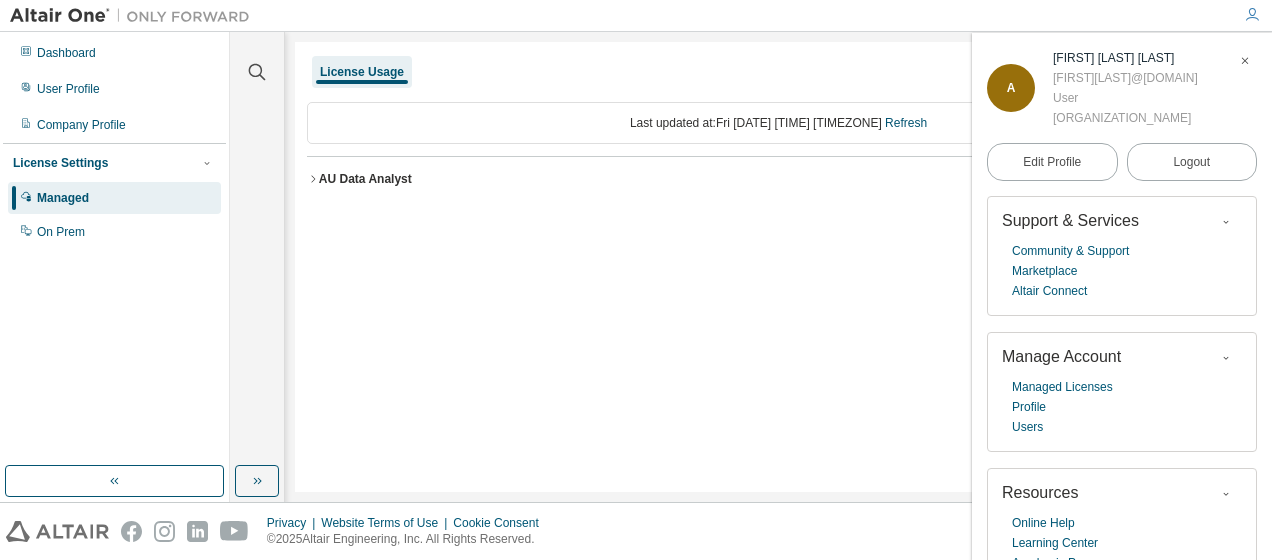 click at bounding box center (1245, 61) 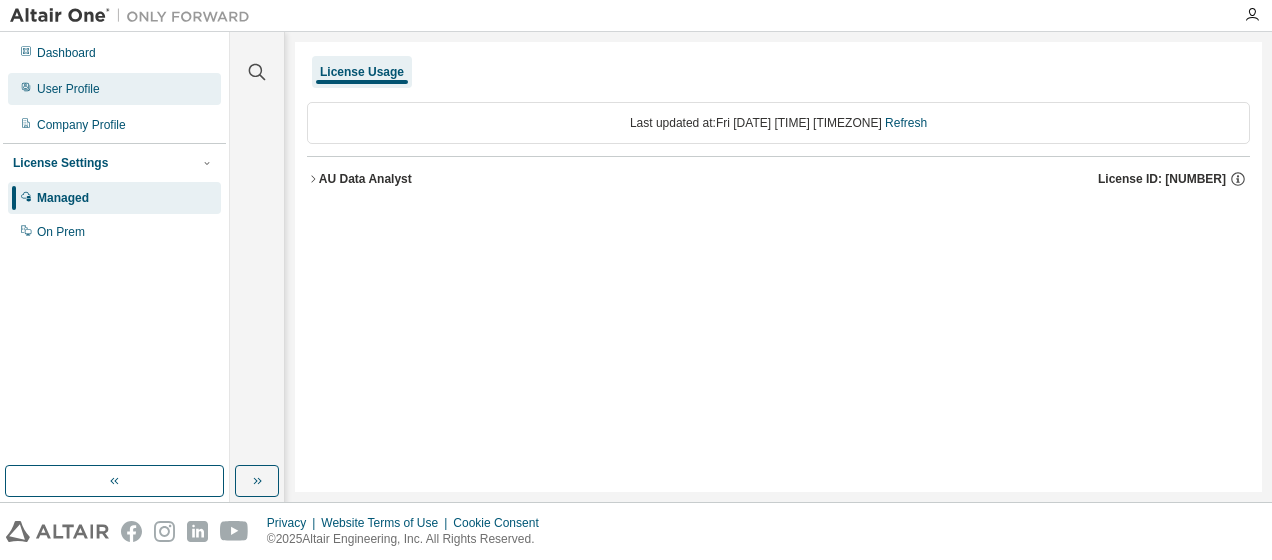 click on "User Profile" at bounding box center (68, 89) 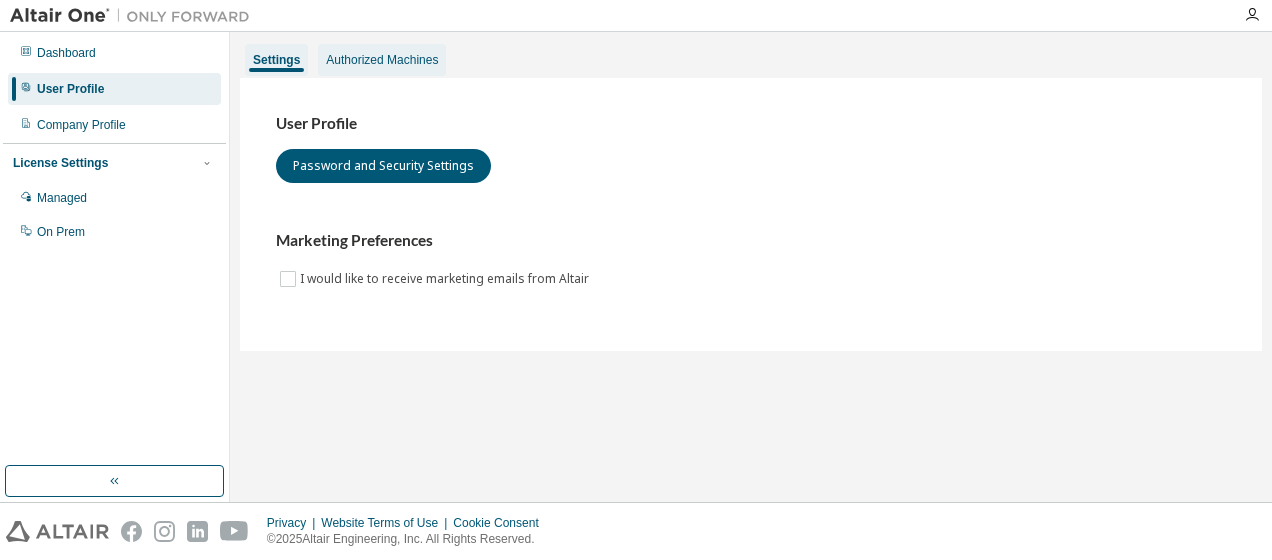 click on "Authorized Machines" at bounding box center (382, 60) 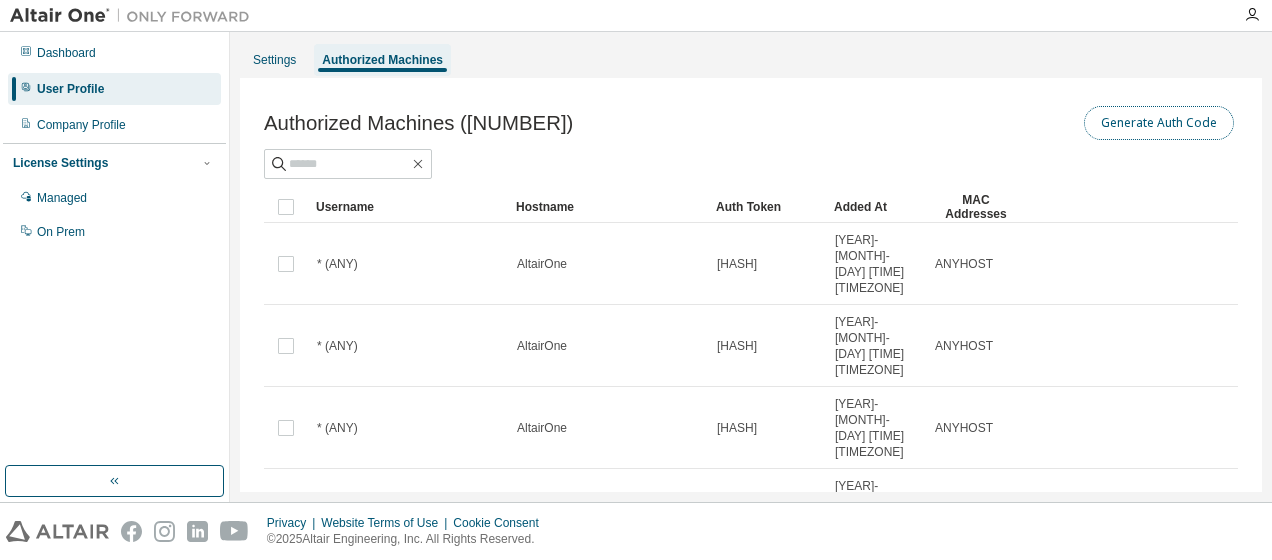 click on "Generate Auth Code" at bounding box center [1159, 123] 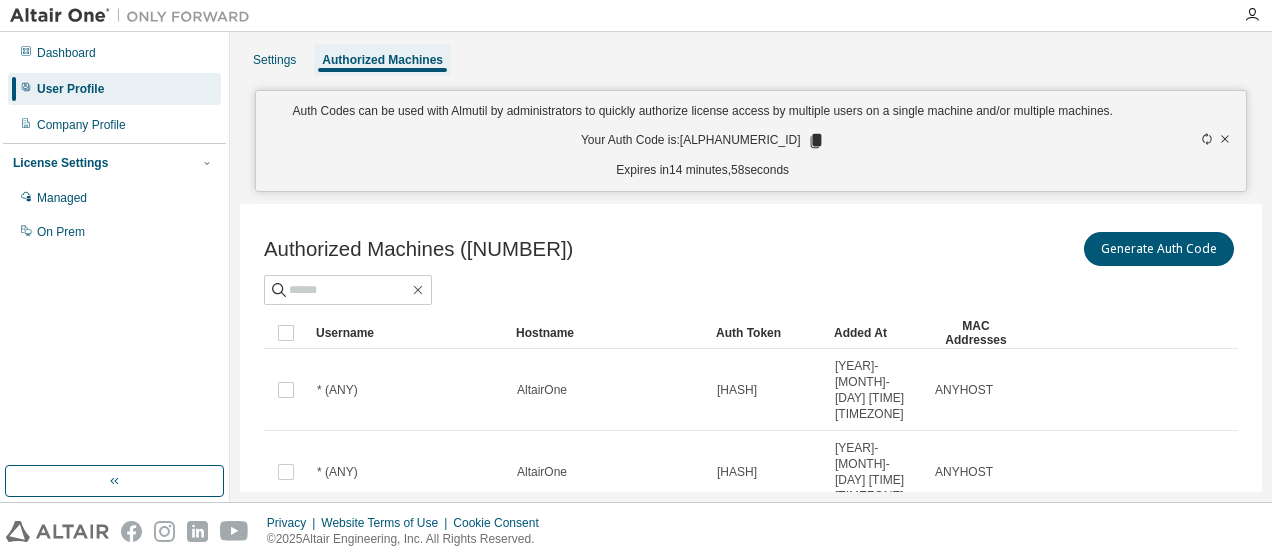 click 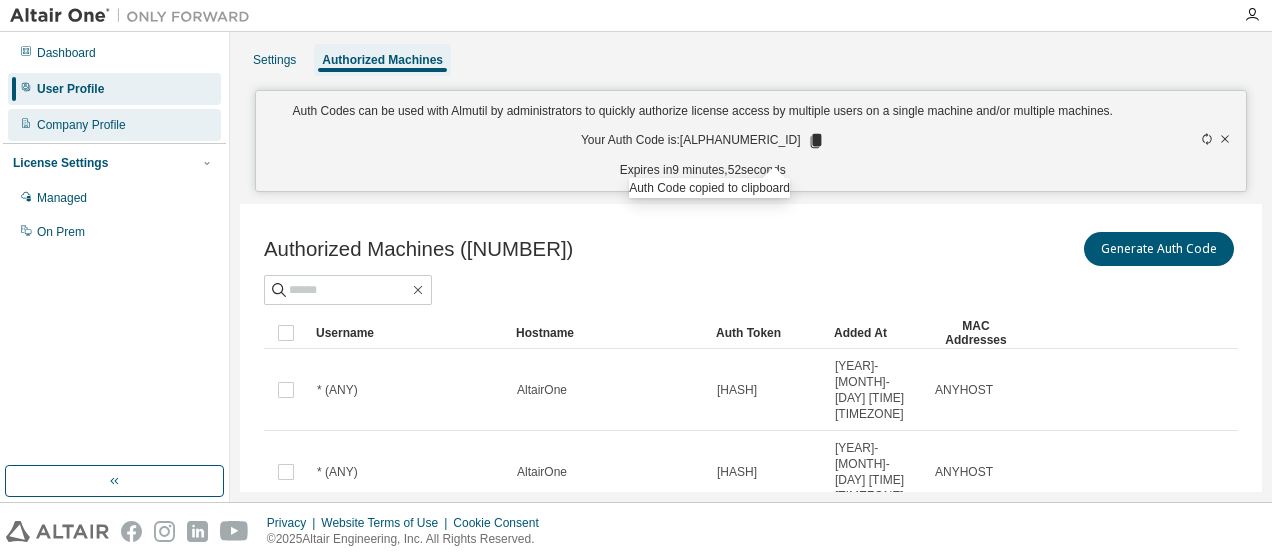 click on "Company Profile" at bounding box center [81, 125] 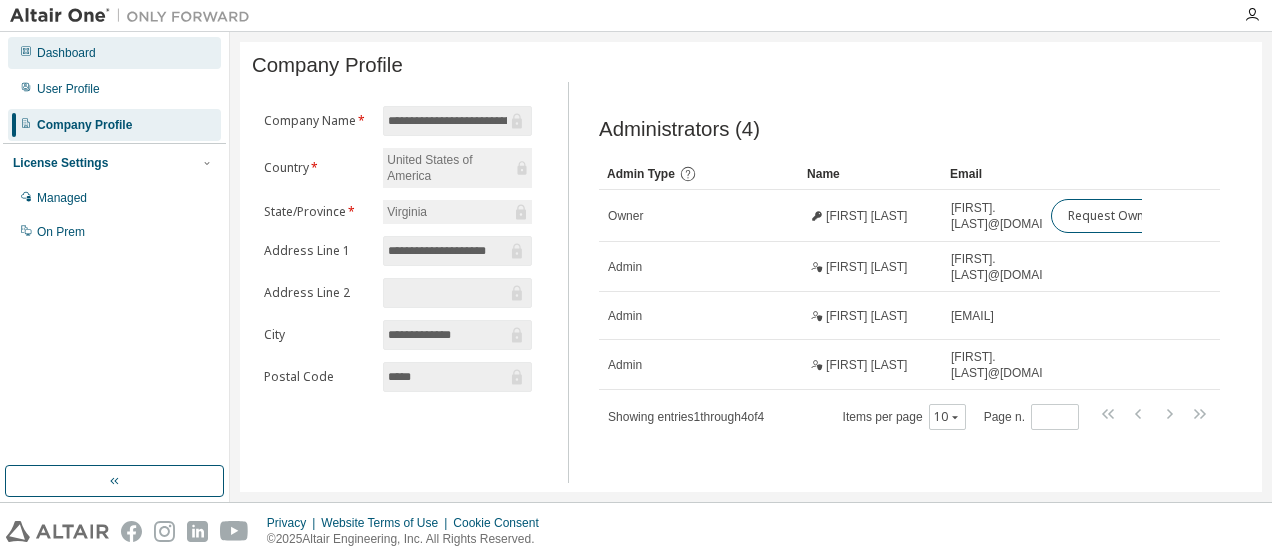 click on "Dashboard" at bounding box center [114, 53] 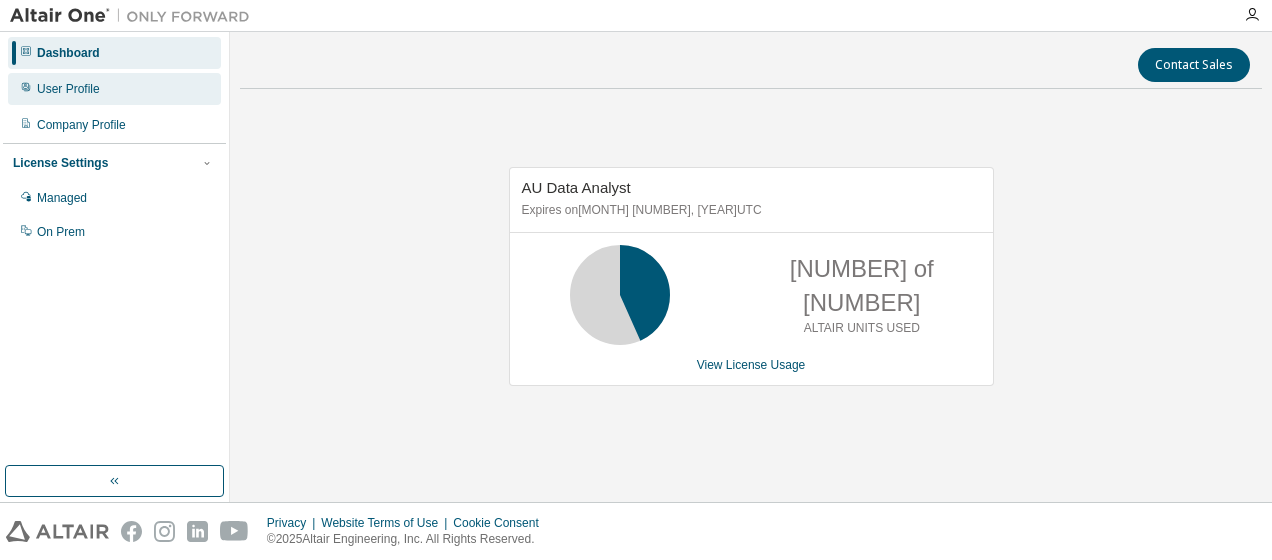 click on "User Profile" at bounding box center [68, 89] 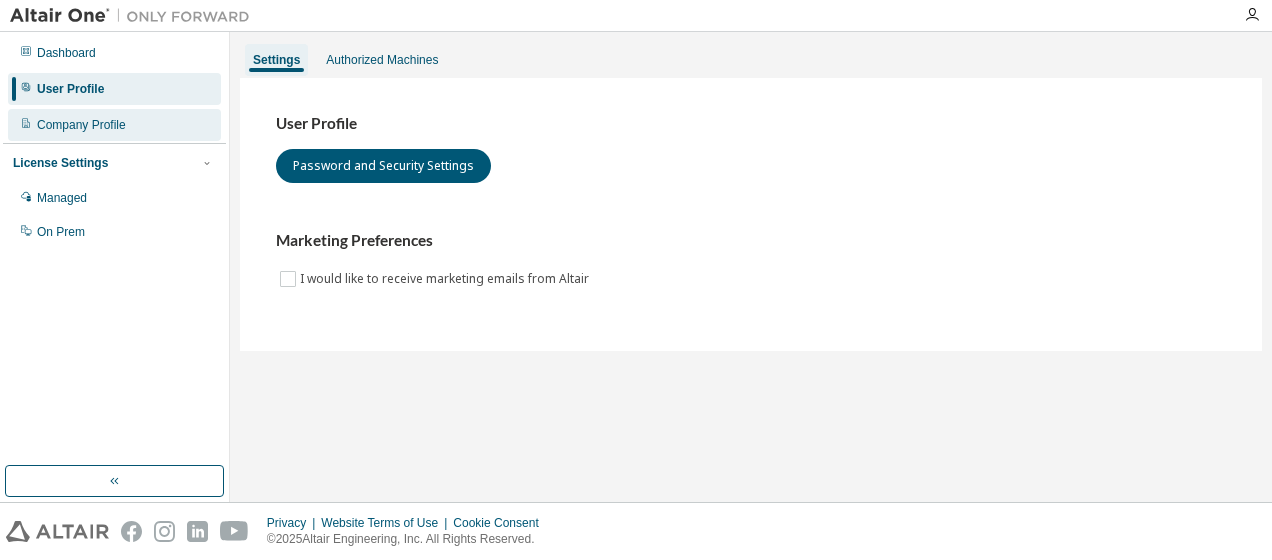 click on "Company Profile" at bounding box center [114, 125] 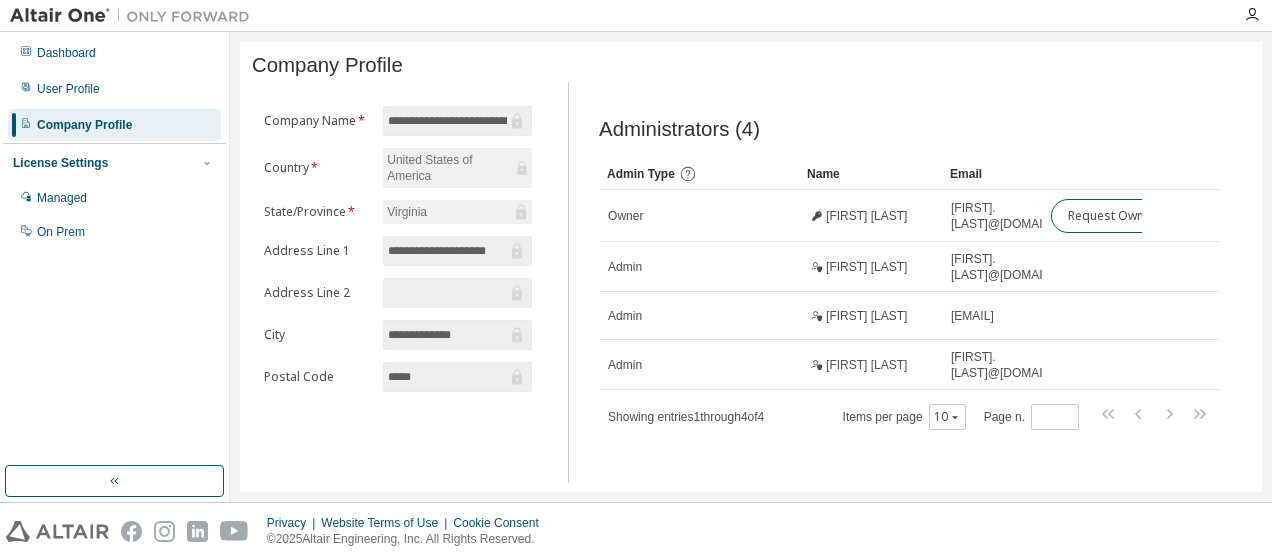 click on "License Settings" at bounding box center [60, 163] 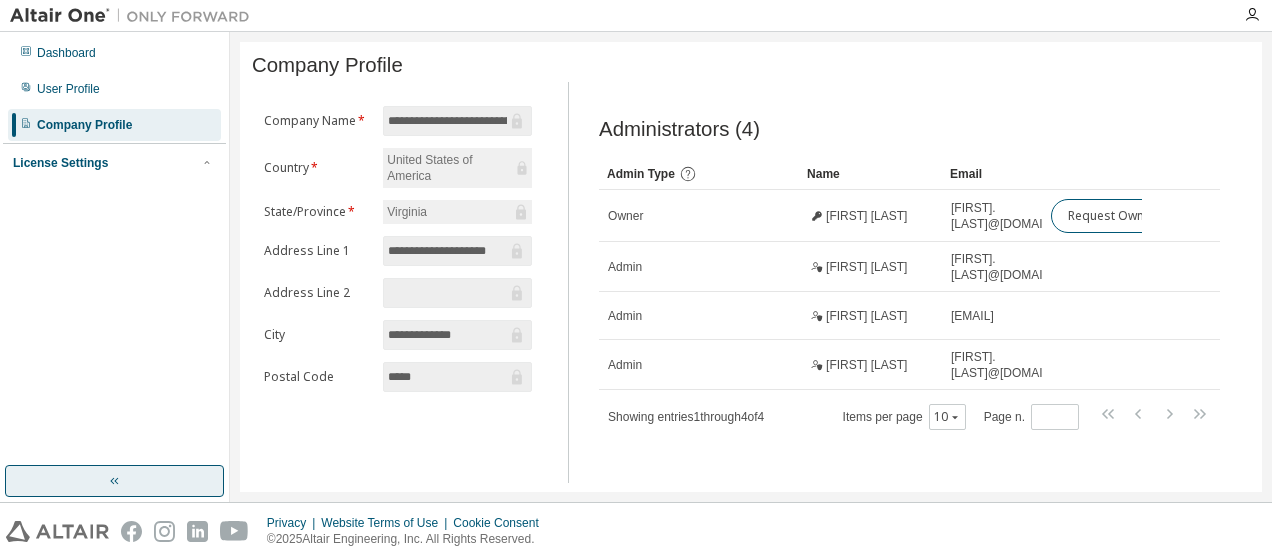 click at bounding box center (114, 481) 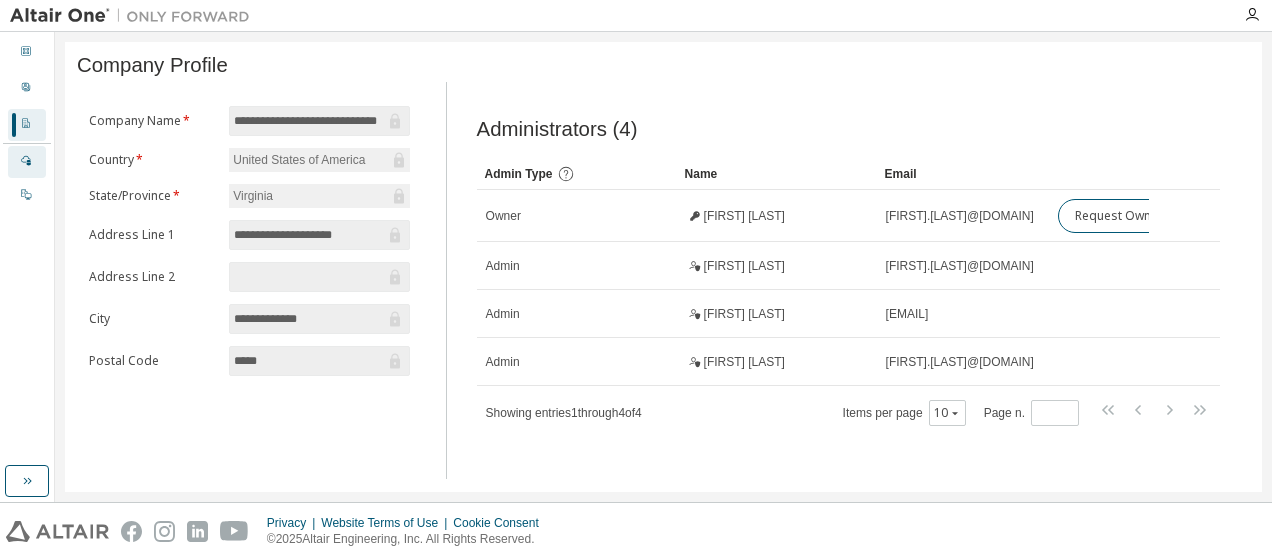 click on "Managed" at bounding box center [27, 162] 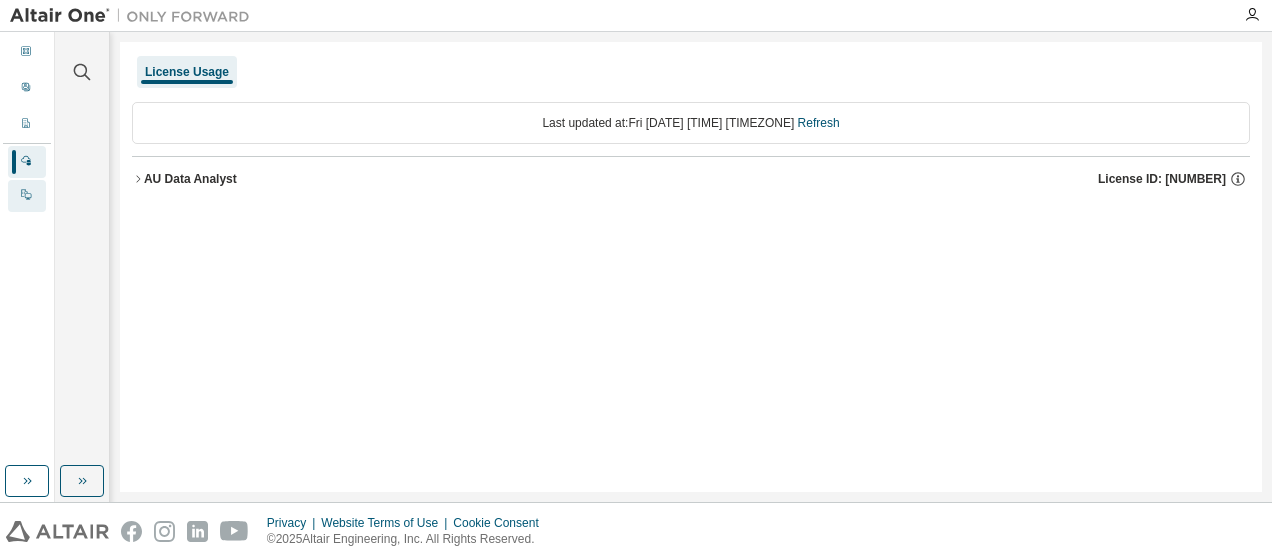click on "On Prem" at bounding box center (27, 196) 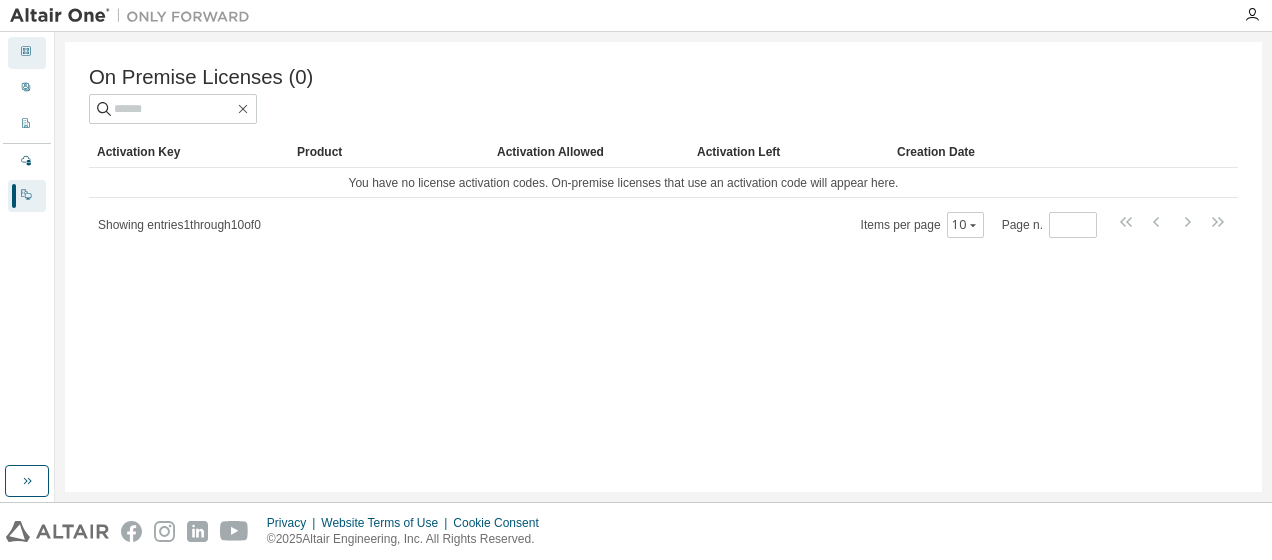 click on "Dashboard" at bounding box center (27, 53) 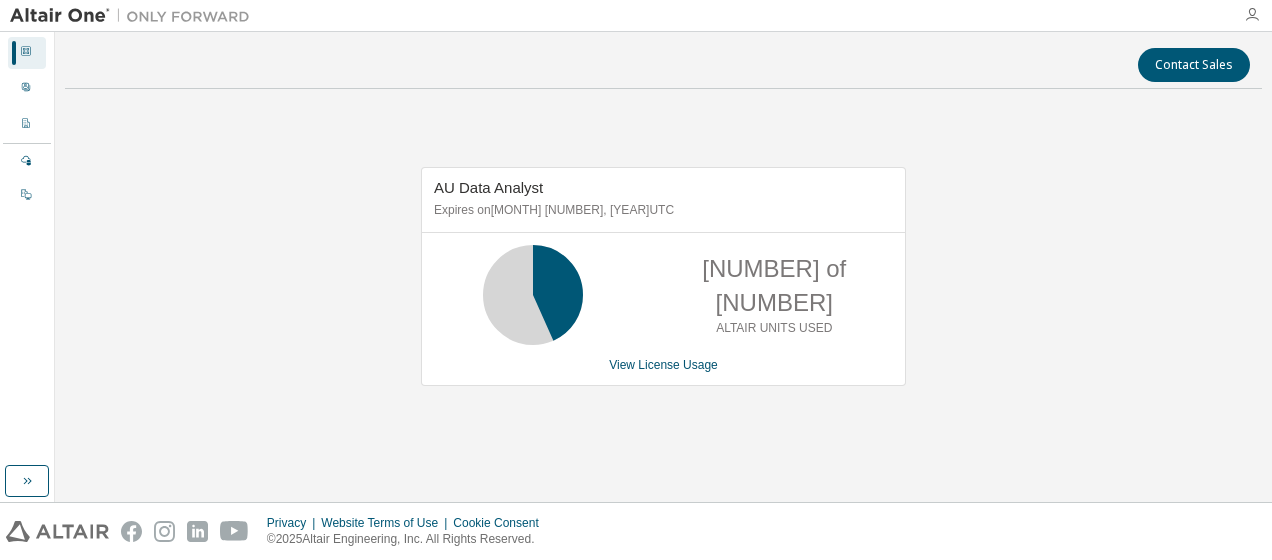 click at bounding box center (1252, 15) 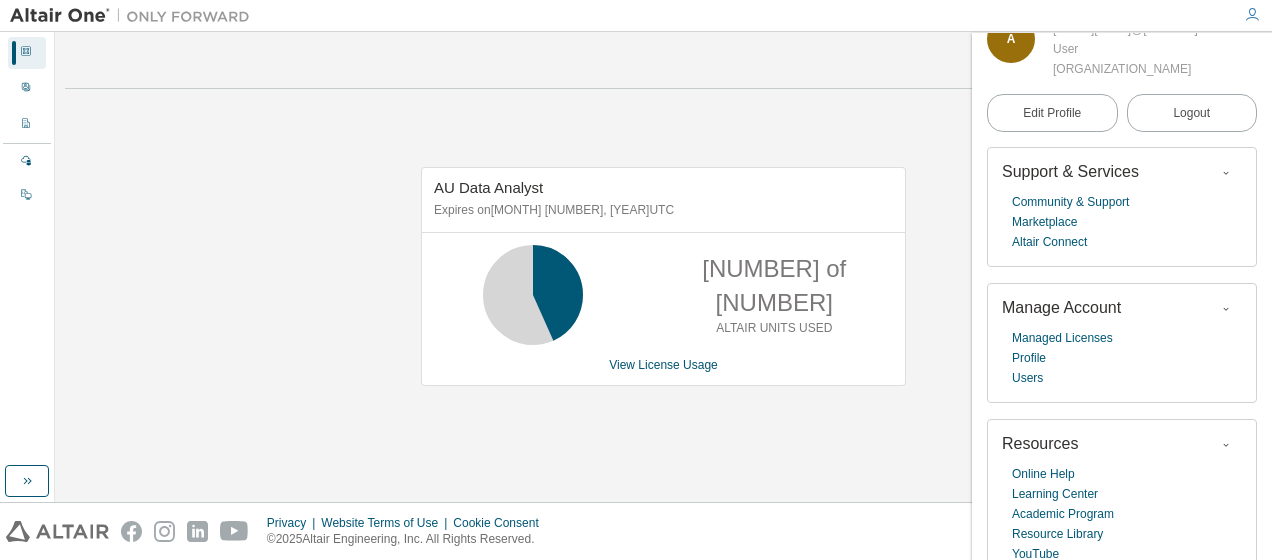 scroll, scrollTop: 65, scrollLeft: 0, axis: vertical 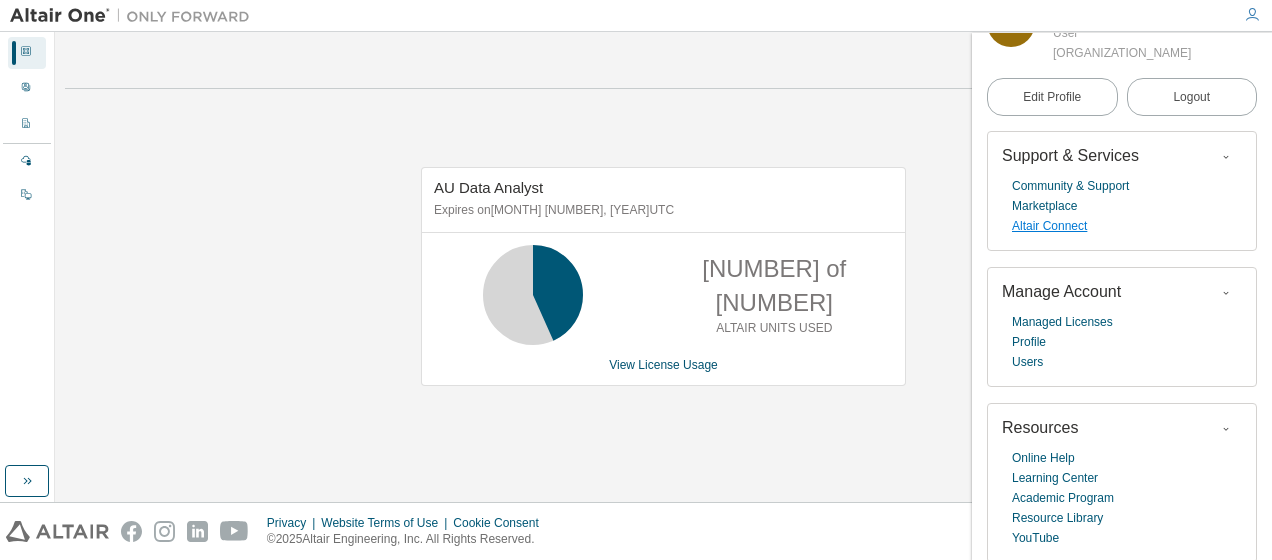 click on "Altair Connect" at bounding box center [1049, 226] 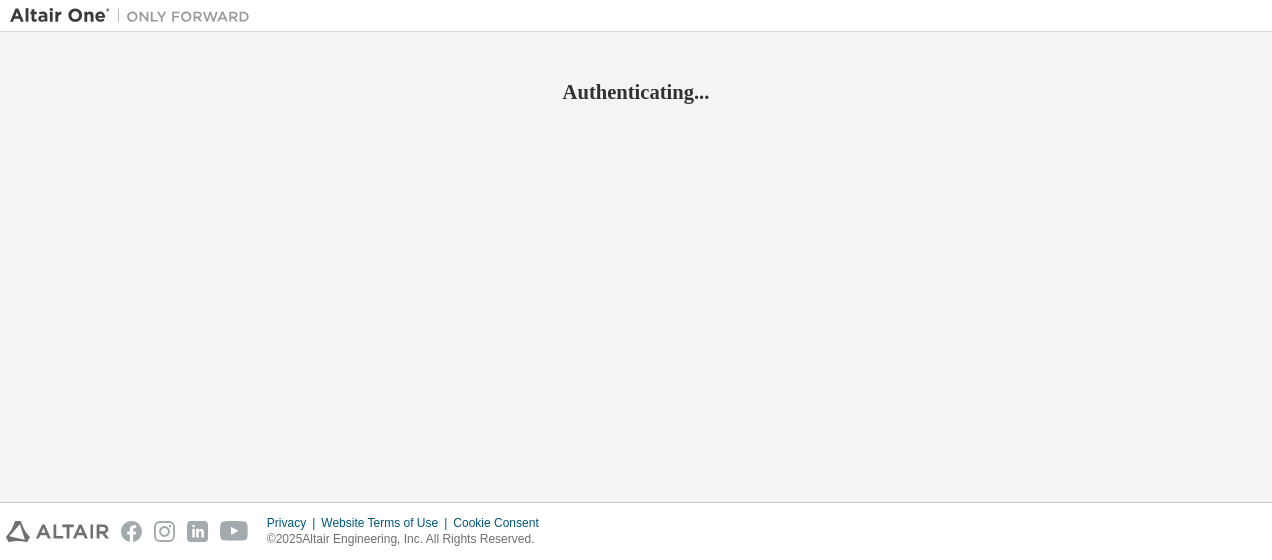 scroll, scrollTop: 0, scrollLeft: 0, axis: both 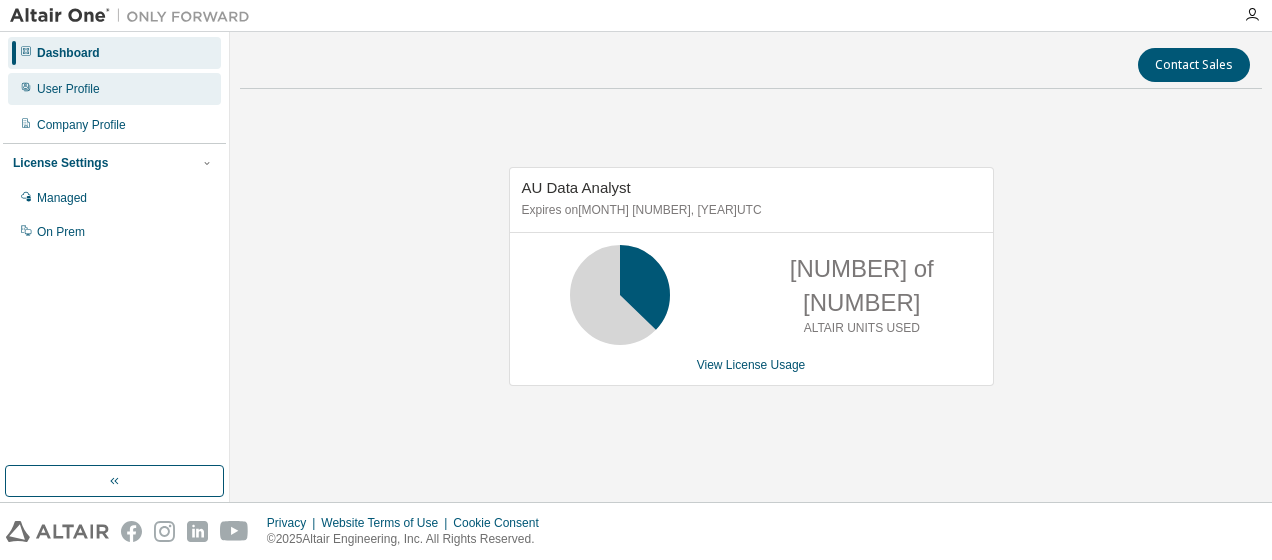 click on "User Profile" at bounding box center [68, 89] 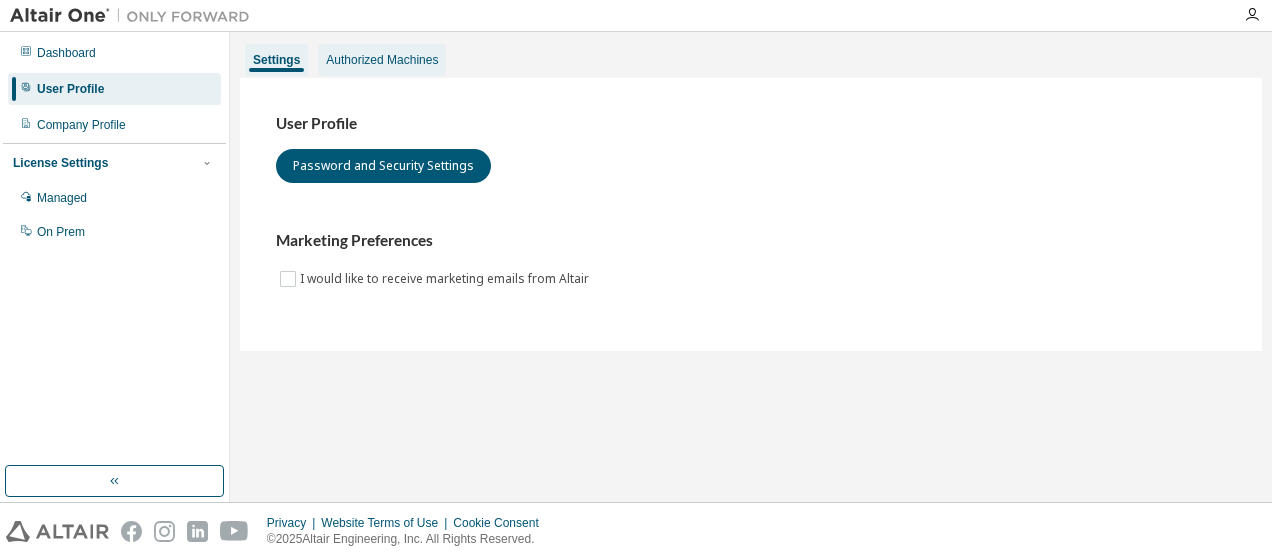 click on "Authorized Machines" at bounding box center (382, 60) 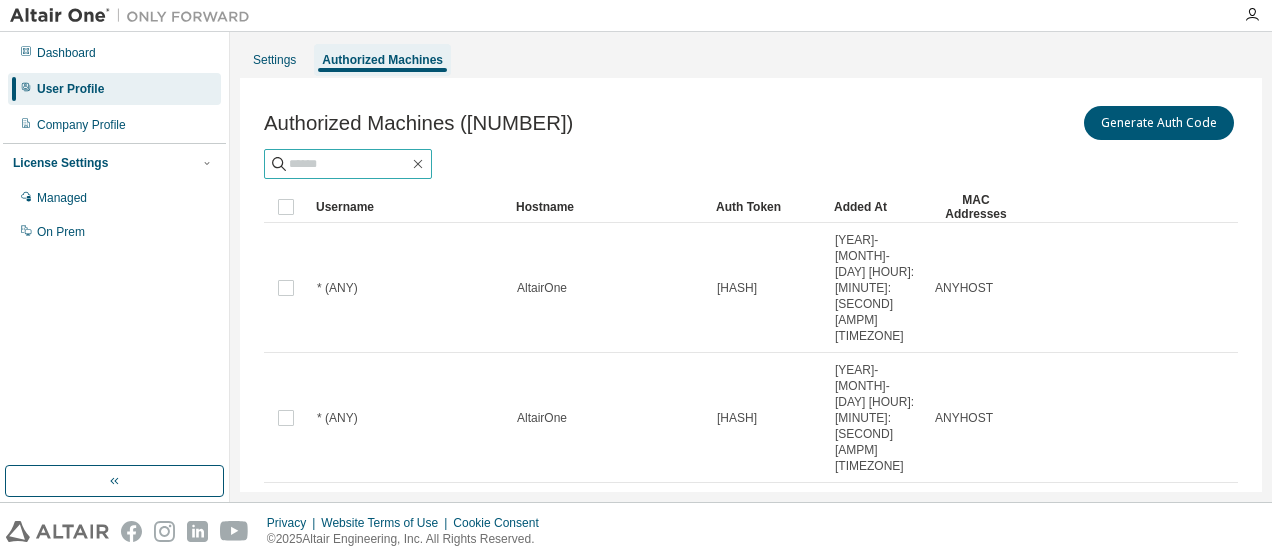 click at bounding box center (349, 164) 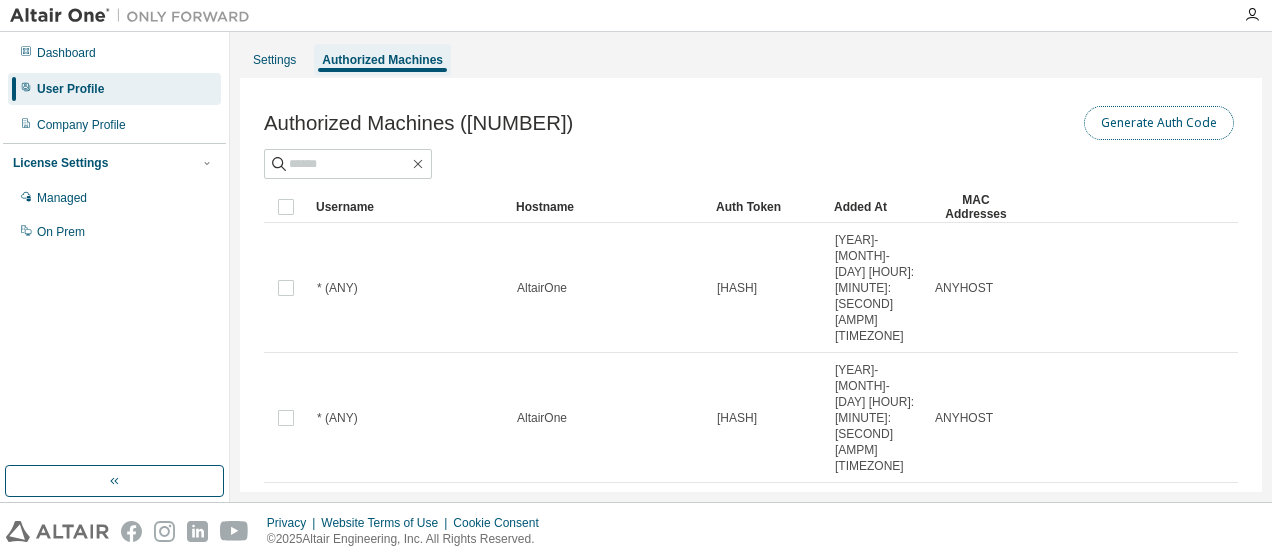 click on "Generate Auth Code" at bounding box center (1159, 123) 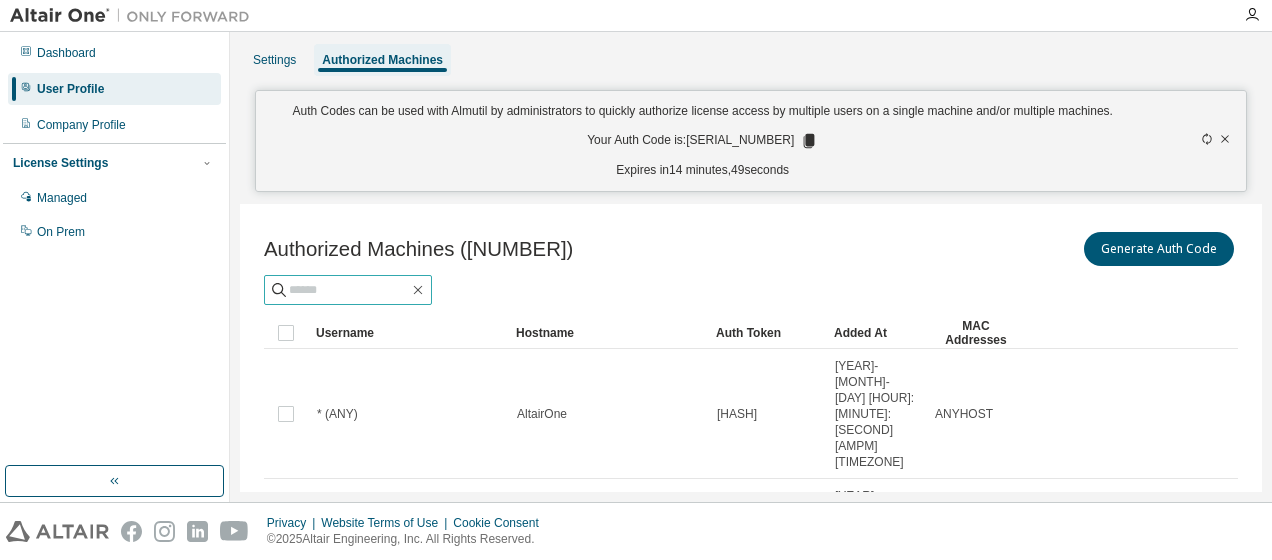 click at bounding box center (349, 290) 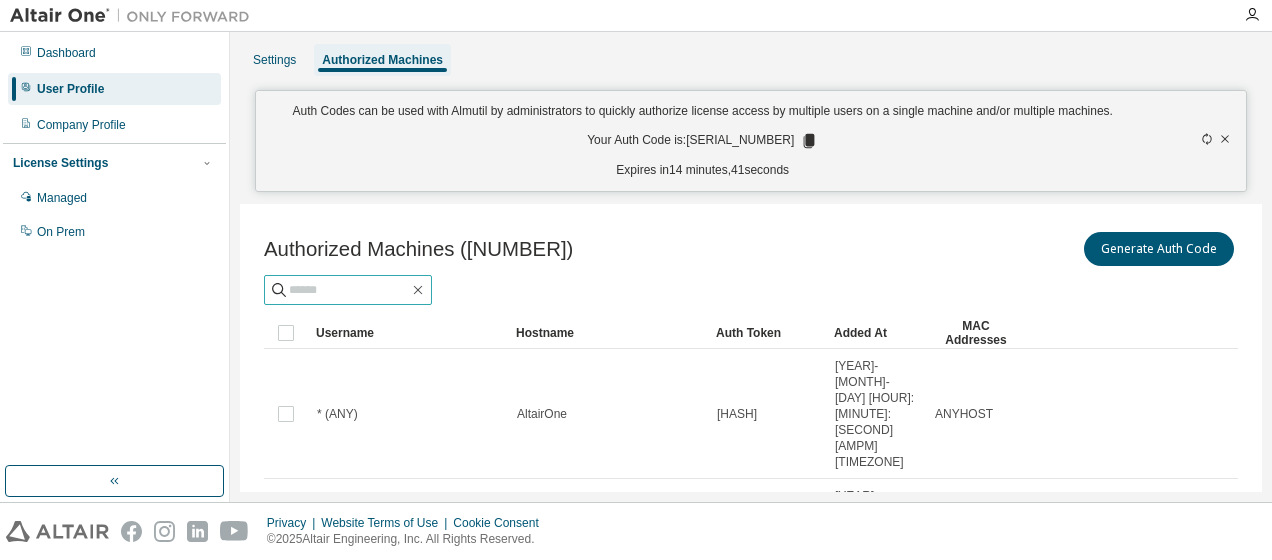 scroll, scrollTop: 753, scrollLeft: 0, axis: vertical 